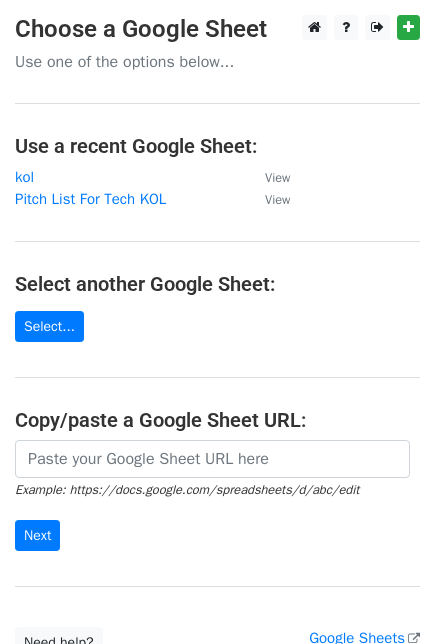 scroll, scrollTop: 0, scrollLeft: 0, axis: both 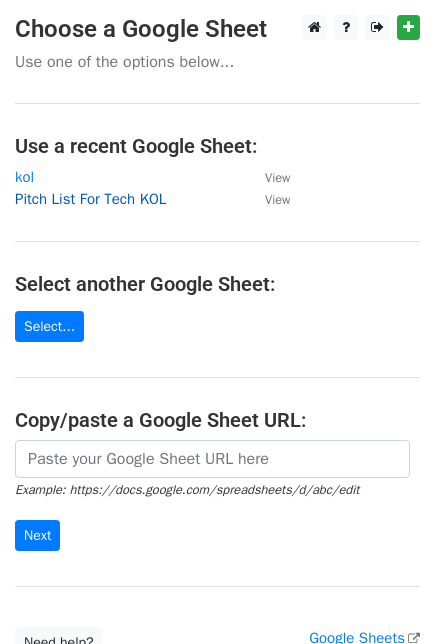 click on "Pitch List For Tech KOL" at bounding box center [90, 199] 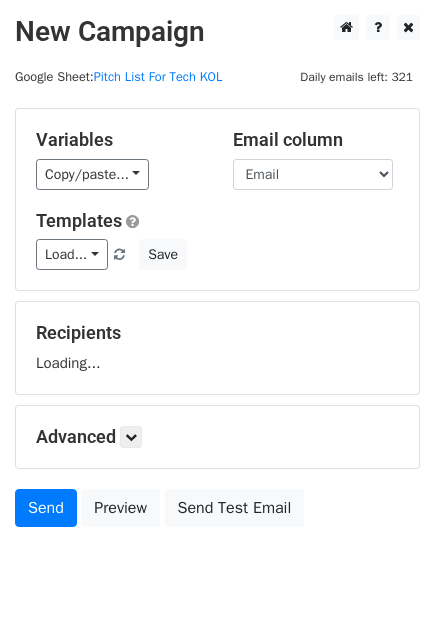 scroll, scrollTop: 0, scrollLeft: 0, axis: both 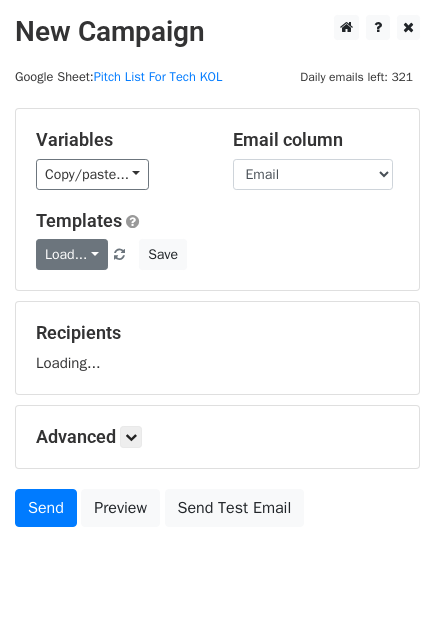 click on "Load...
K1 Scrubber 1
D1 2
v1-真真
D1 5
D1 4
D1
V1邮件司司
V1-Thuraya
2
D1 12 Brush Head
D1对比视频
Pocket Air Pump_wheelchair
吹吹旧版
C2工具箱-司
3.6V直柄
Hoto Electric Spin Scrubber
12v
ESS-C1
清洁刷vl
C1清洁刷司司" at bounding box center [82, 254] 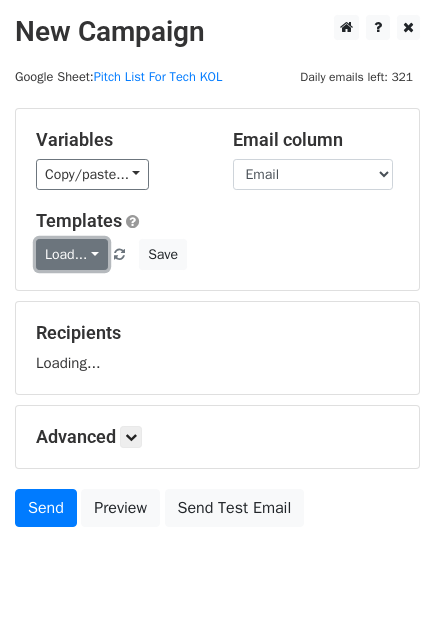click on "Load..." at bounding box center (72, 254) 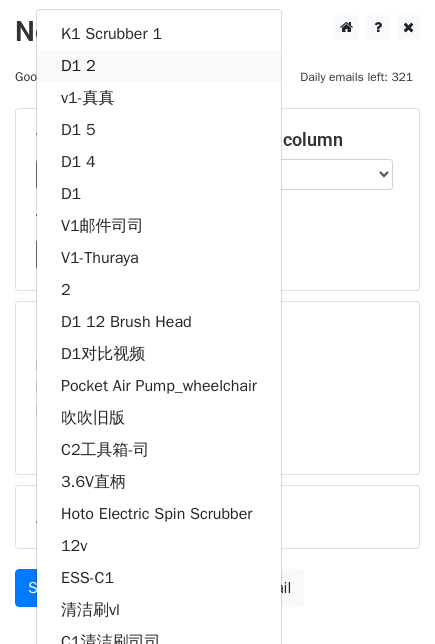 click on "D1 2" at bounding box center (159, 66) 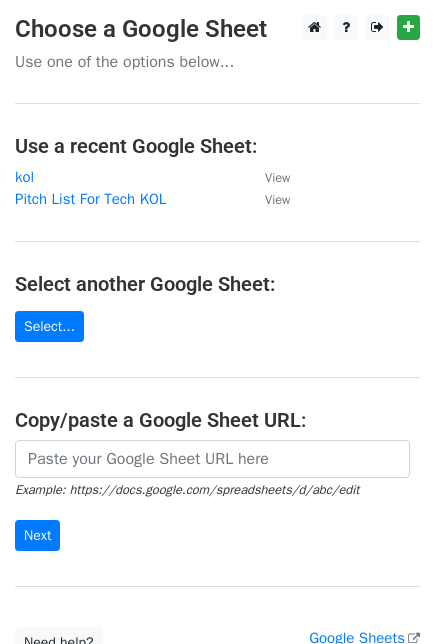 scroll, scrollTop: 0, scrollLeft: 0, axis: both 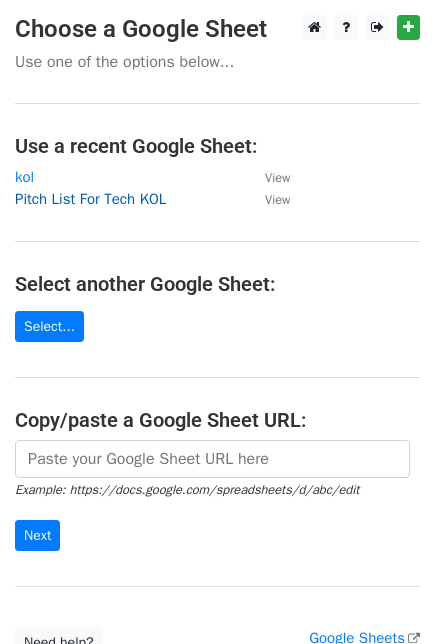 click on "Pitch List For Tech KOL" at bounding box center (90, 199) 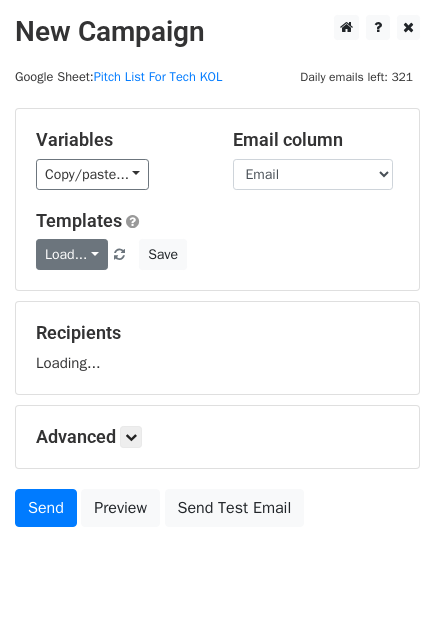 scroll, scrollTop: 0, scrollLeft: 0, axis: both 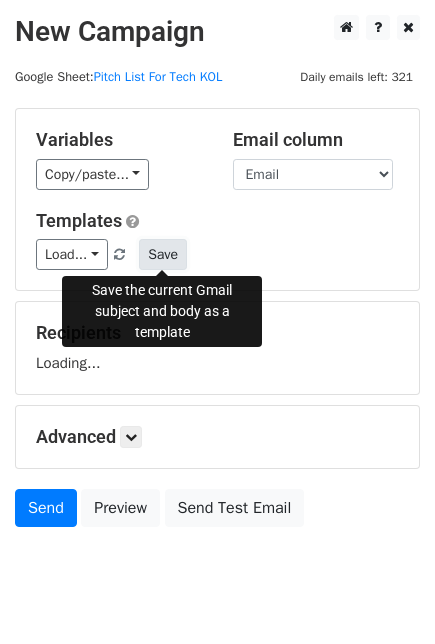 click on "Save" at bounding box center (163, 254) 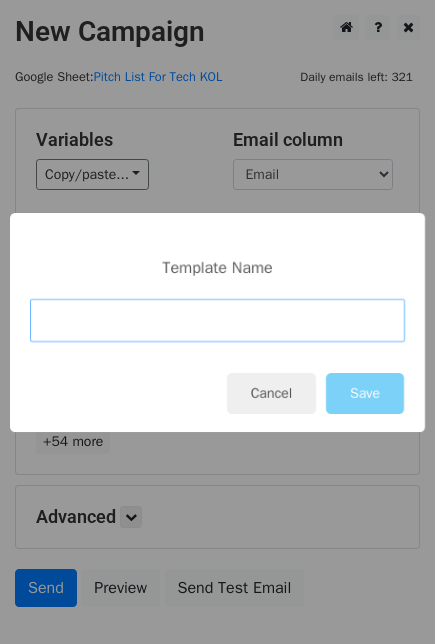 click at bounding box center [217, 320] 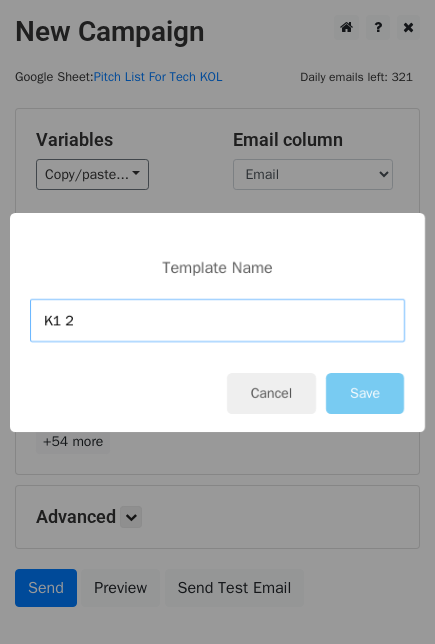 type on "K1 2" 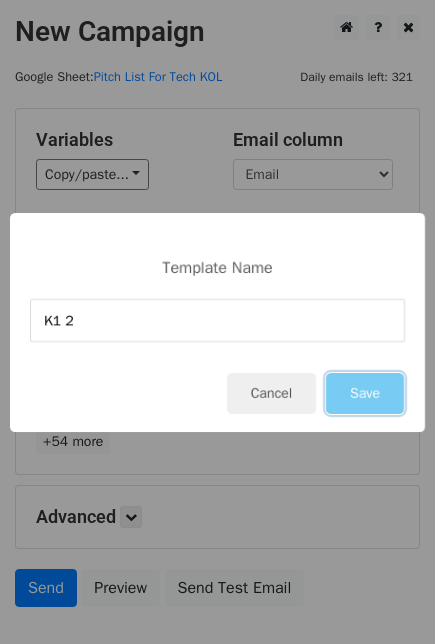 click on "Save" at bounding box center [365, 393] 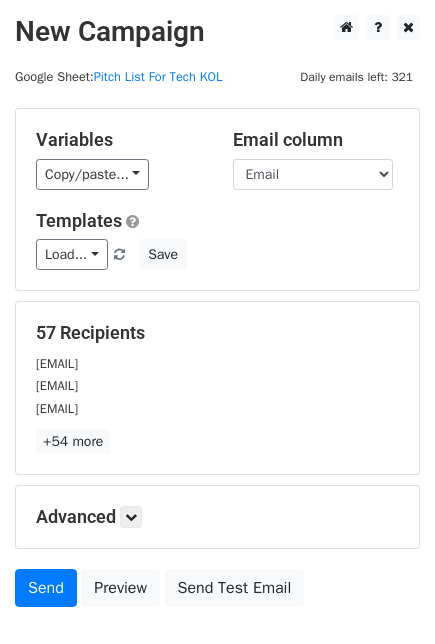 click on "Copy/paste...
{{ID}}
{{Email}}" at bounding box center [119, 174] 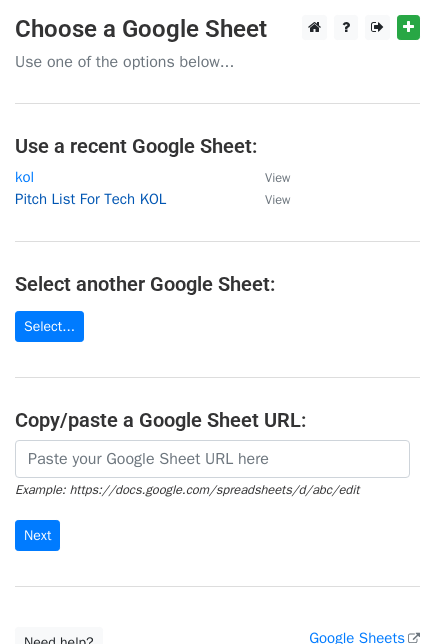 scroll, scrollTop: 0, scrollLeft: 0, axis: both 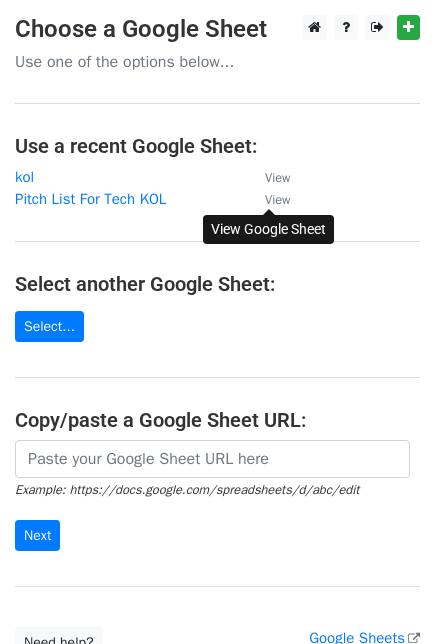 click on "View" at bounding box center (277, 200) 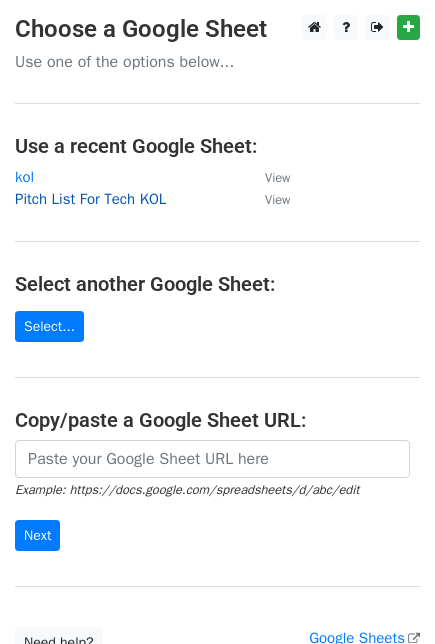 click on "Pitch List For Tech KOL" at bounding box center [90, 199] 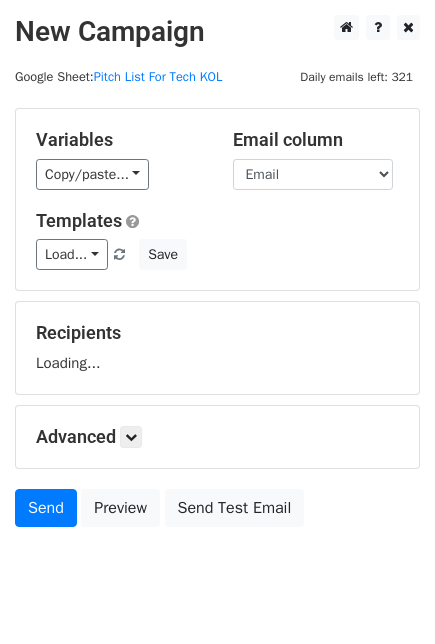 scroll, scrollTop: 0, scrollLeft: 0, axis: both 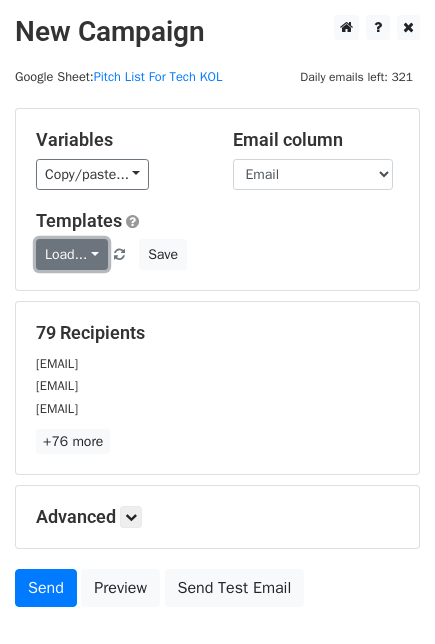 click on "Load..." at bounding box center (72, 254) 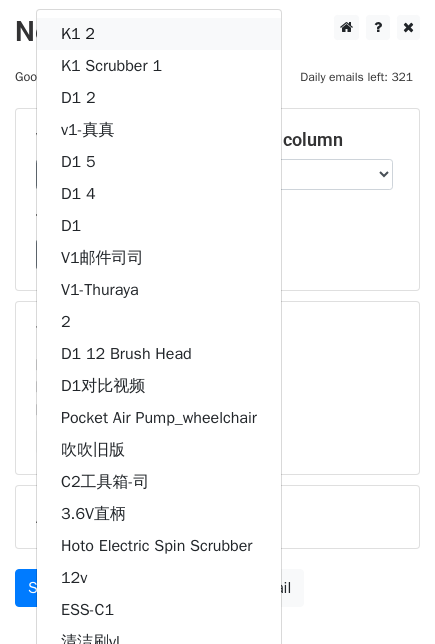 click on "K1 2" at bounding box center (159, 34) 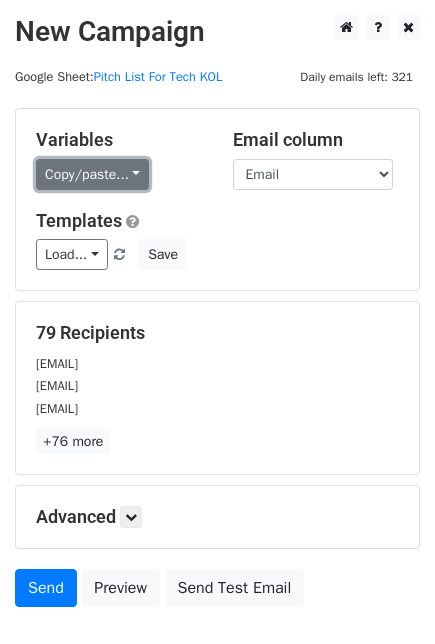 click on "Copy/paste..." at bounding box center [92, 174] 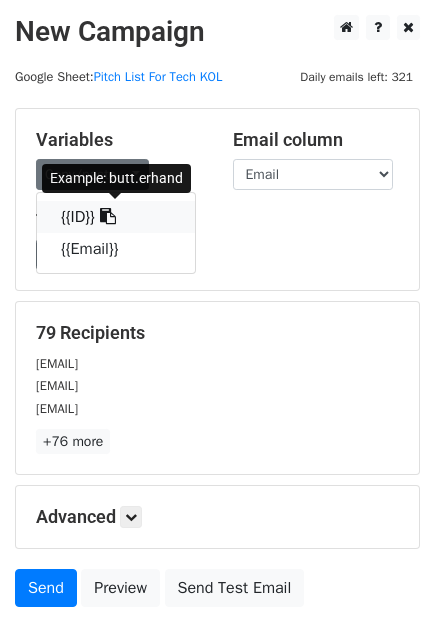 click at bounding box center (108, 216) 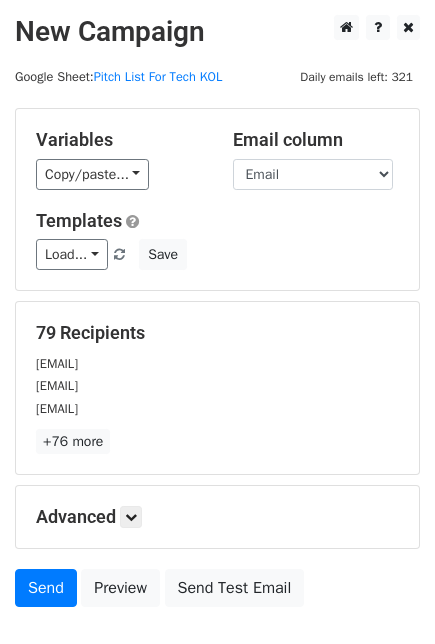 click on "Load...
K1 2
K1 Scrubber 1
D1 2
v1-真真
D1 5
D1 4
D1
V1邮件司司
V1-Thuraya
2
D1 12 Brush Head
D1对比视频
Pocket Air Pump_wheelchair
吹吹旧版
C2工具箱-司
3.6V直柄
Hoto Electric Spin Scrubber
12v
ESS-C1
清洁刷vl
Save" at bounding box center (217, 254) 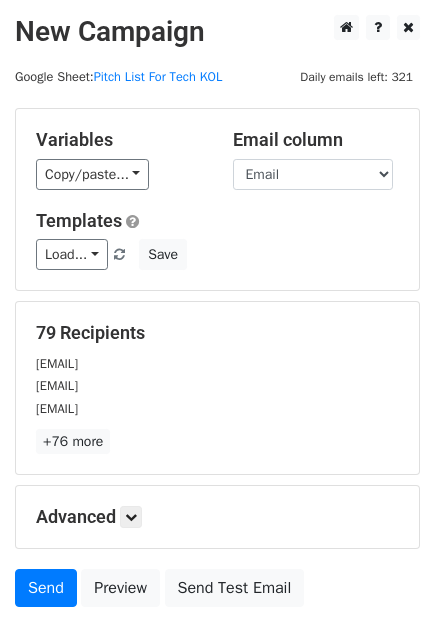 click on "[EMAIL]" at bounding box center (217, 363) 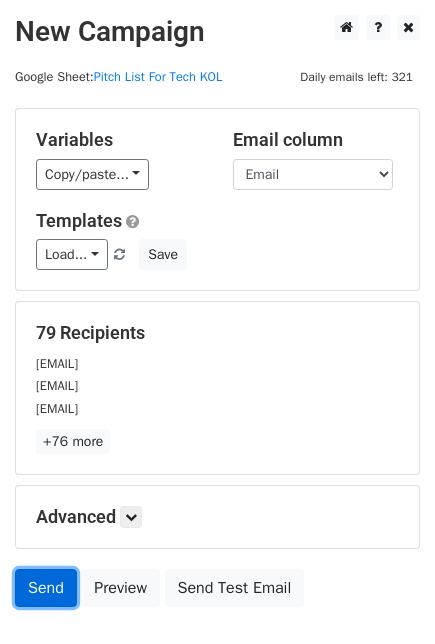 click on "Send" at bounding box center [46, 588] 